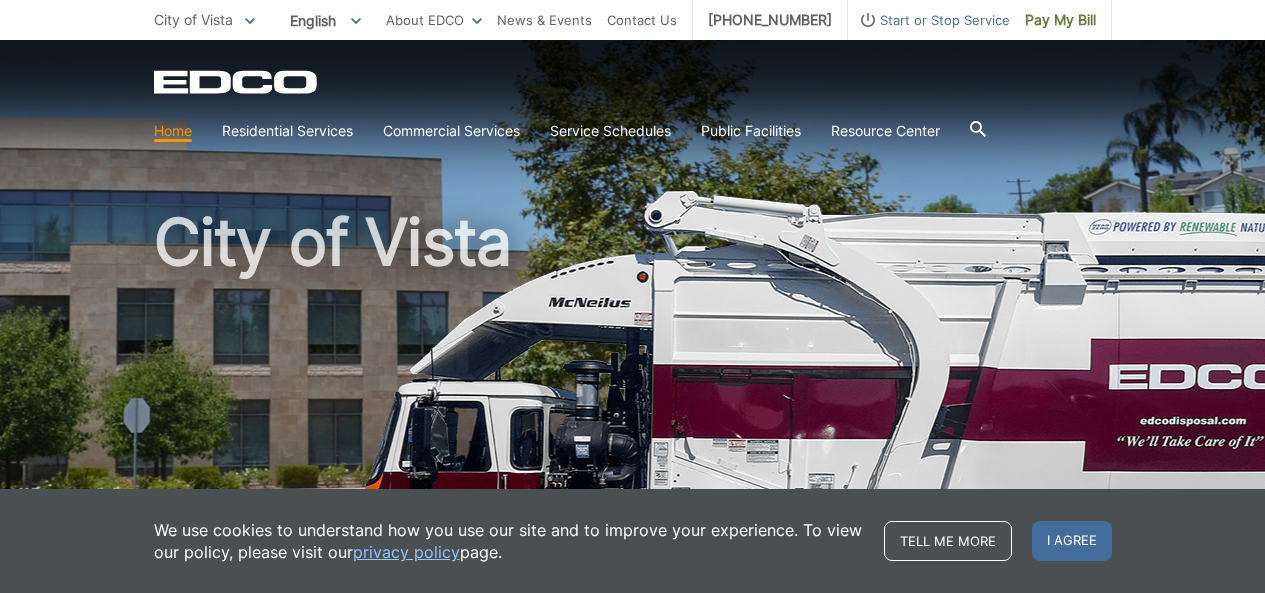 scroll, scrollTop: 0, scrollLeft: 0, axis: both 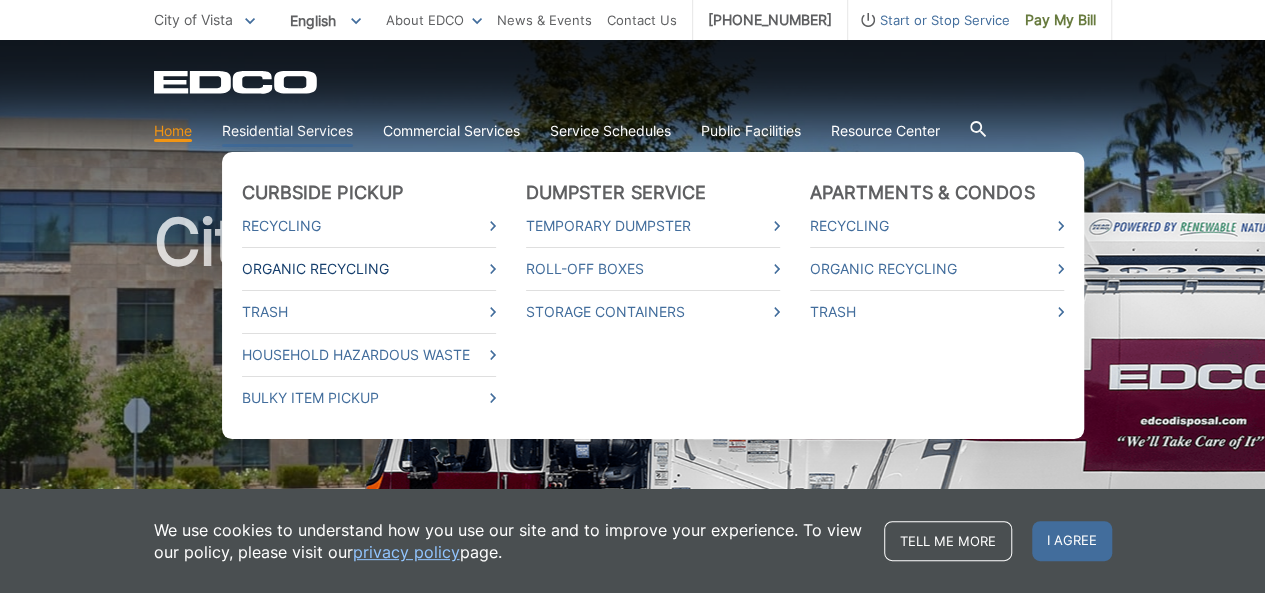 click on "Organic Recycling" at bounding box center (369, 269) 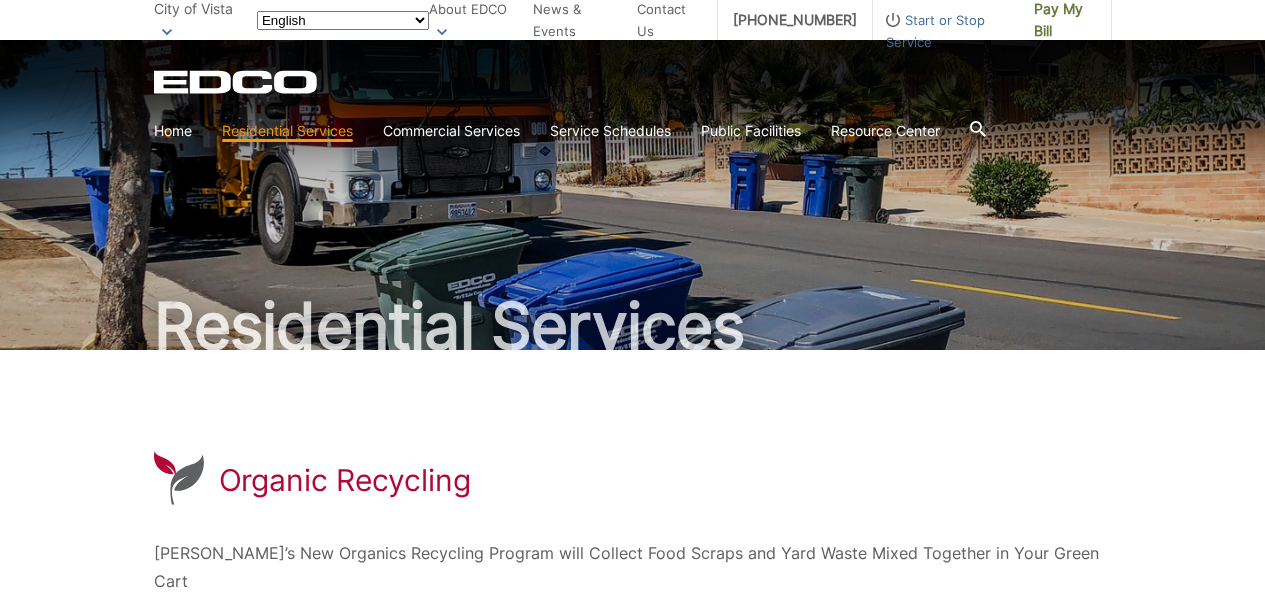 scroll, scrollTop: 0, scrollLeft: 0, axis: both 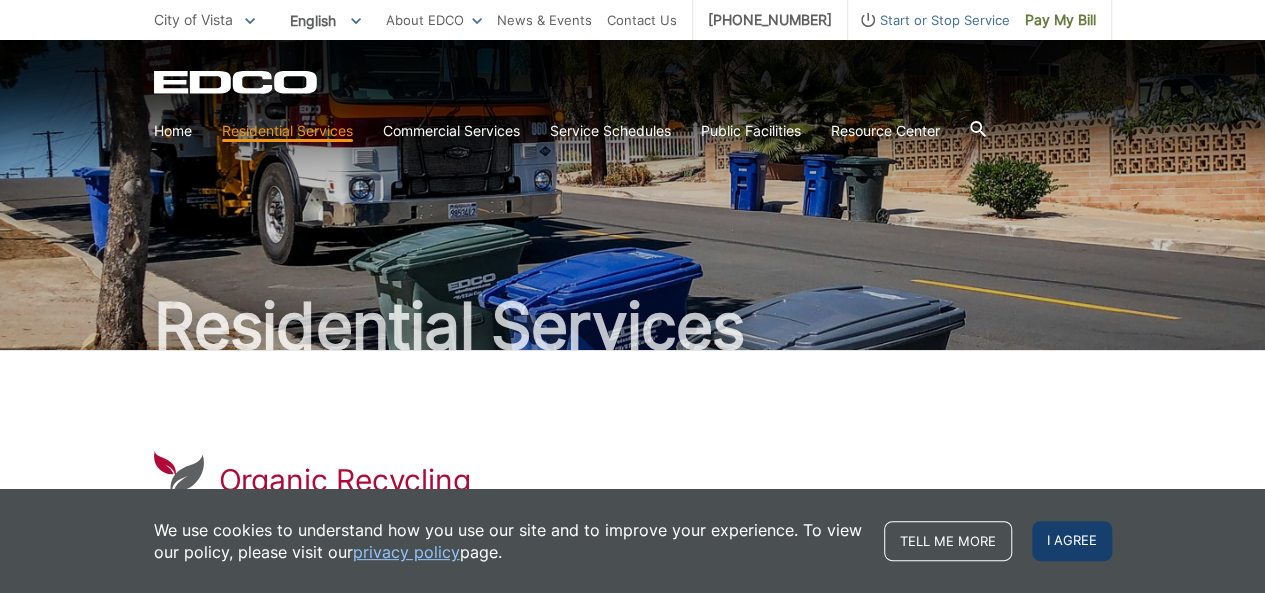 click on "I agree" at bounding box center (1072, 541) 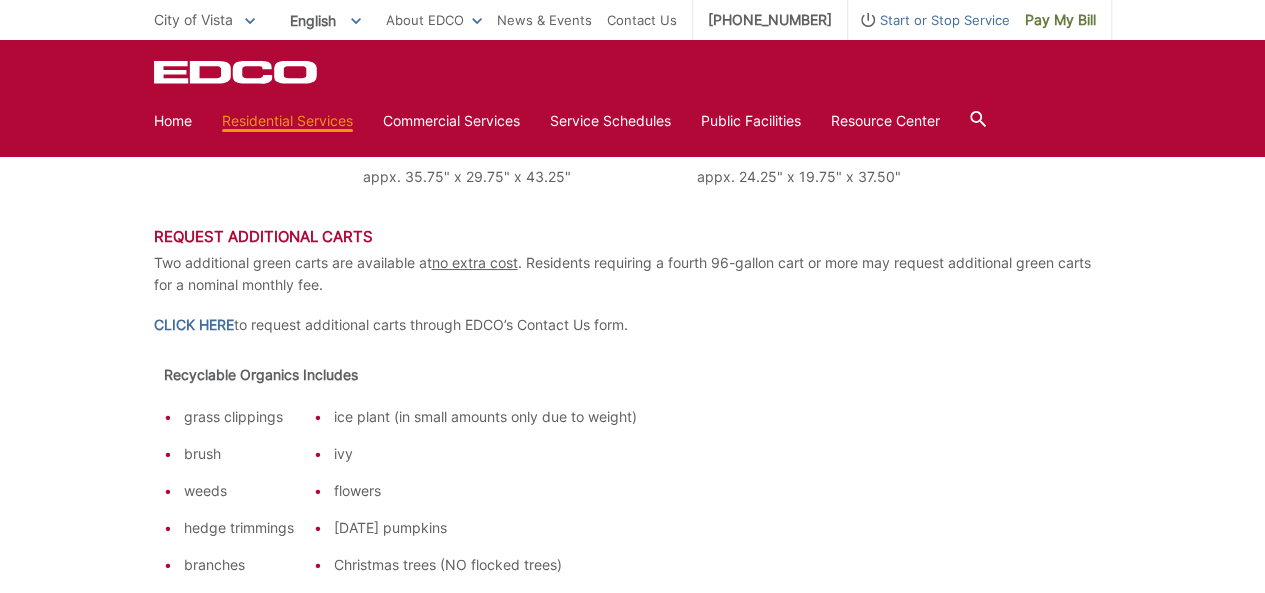 scroll, scrollTop: 1000, scrollLeft: 0, axis: vertical 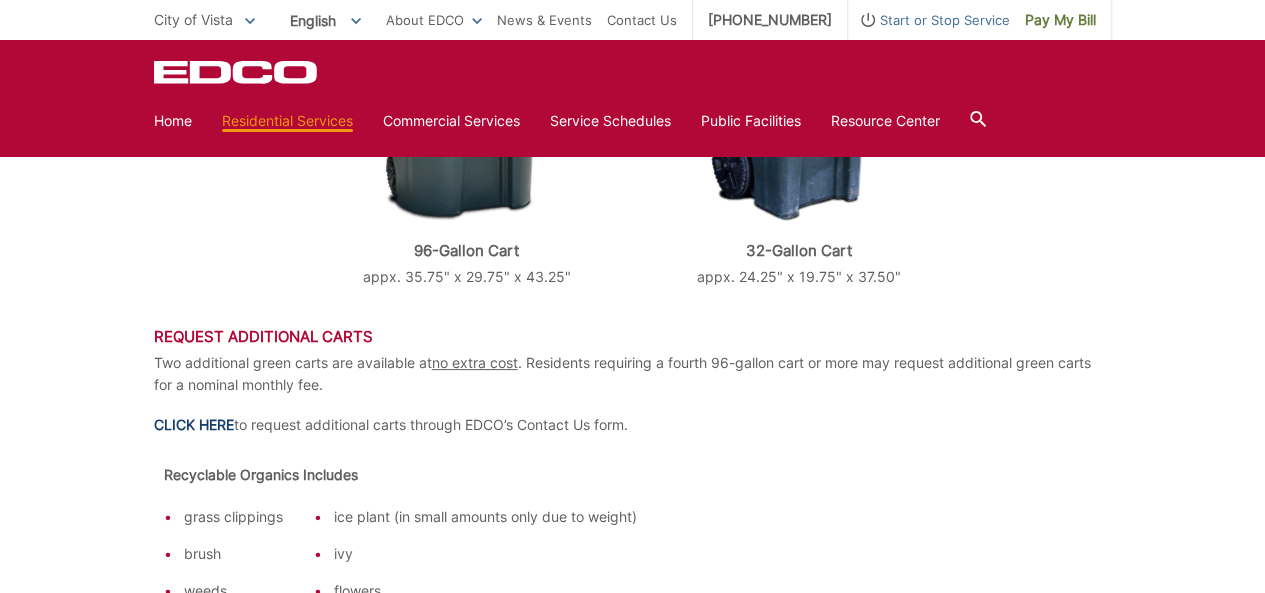 click on "CLICK HERE" at bounding box center (194, 425) 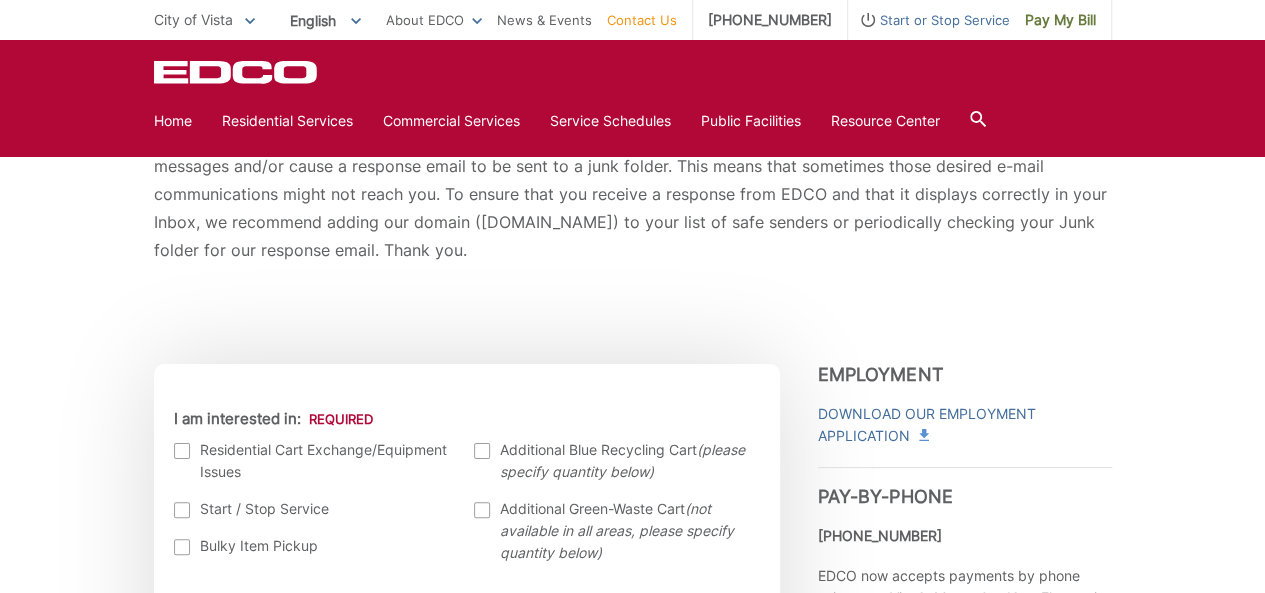 scroll, scrollTop: 500, scrollLeft: 0, axis: vertical 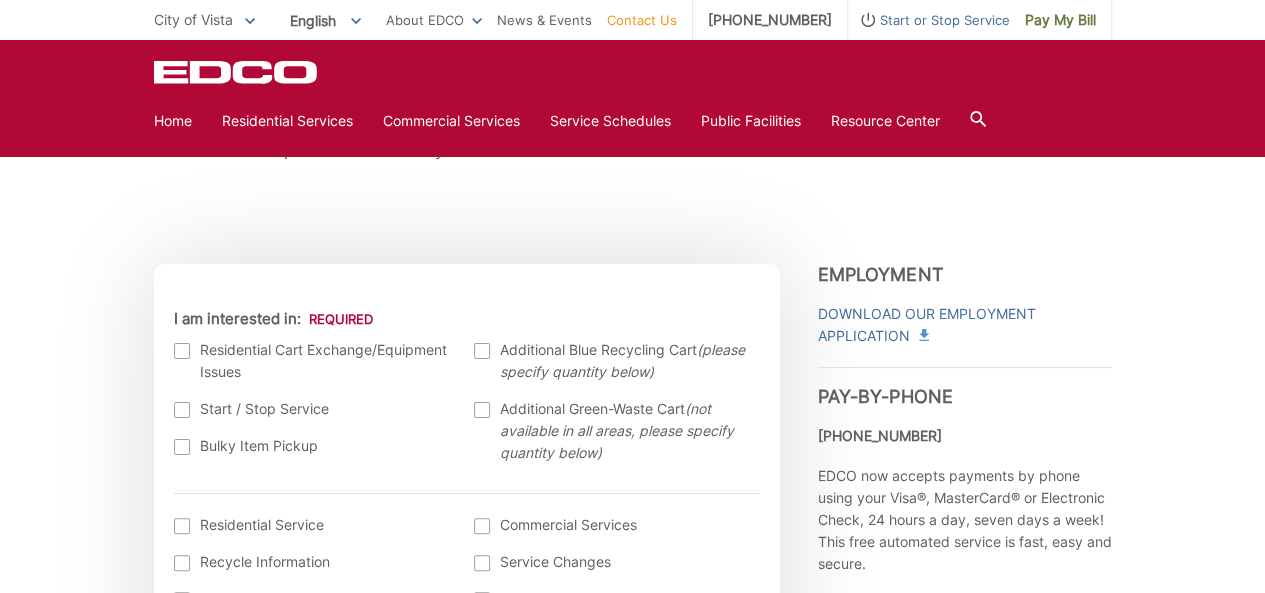 click at bounding box center [482, 410] 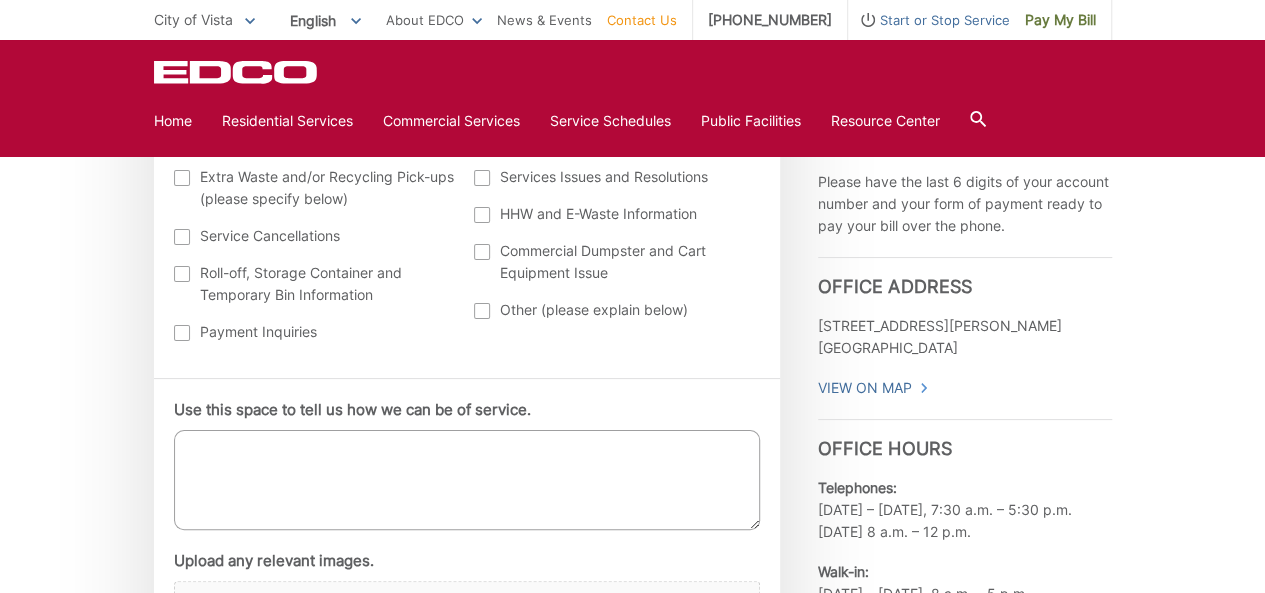 scroll, scrollTop: 1100, scrollLeft: 0, axis: vertical 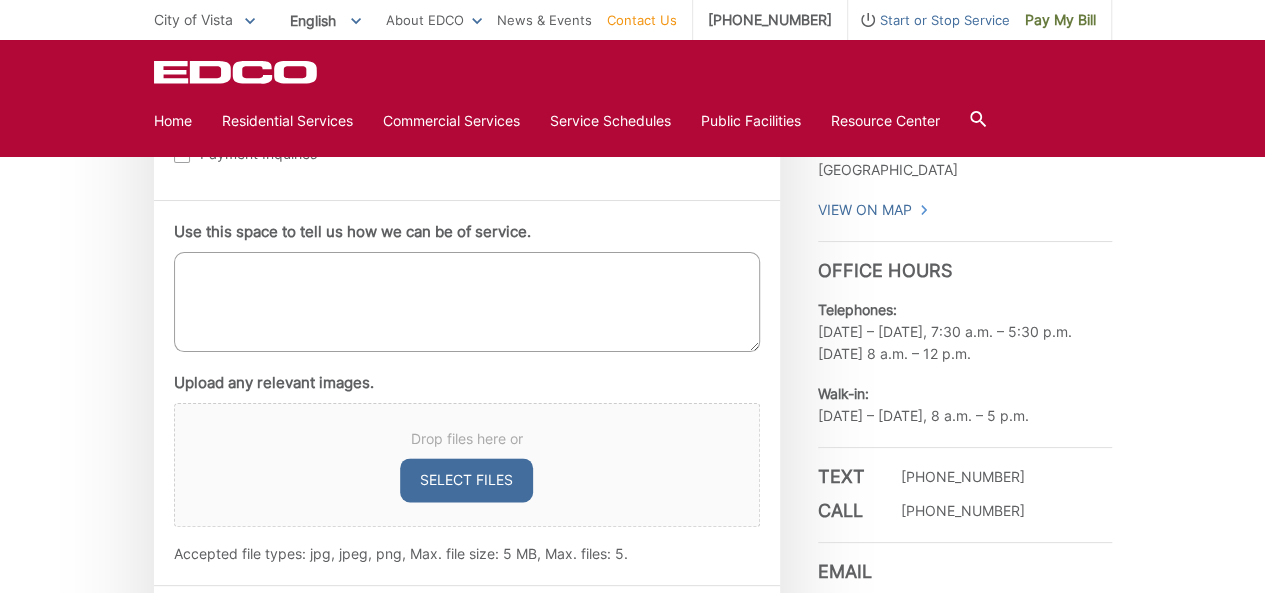 click on "Use this space to tell us how we can be of service." at bounding box center [467, 302] 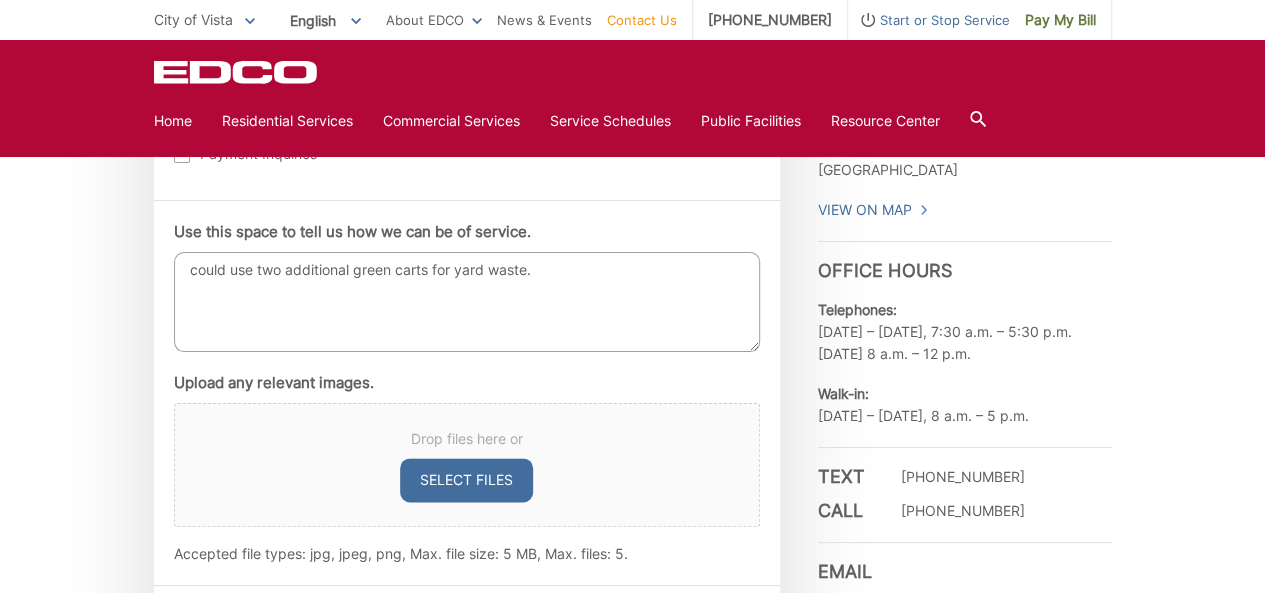click on "could use two additional green carts for yard waste." at bounding box center [467, 302] 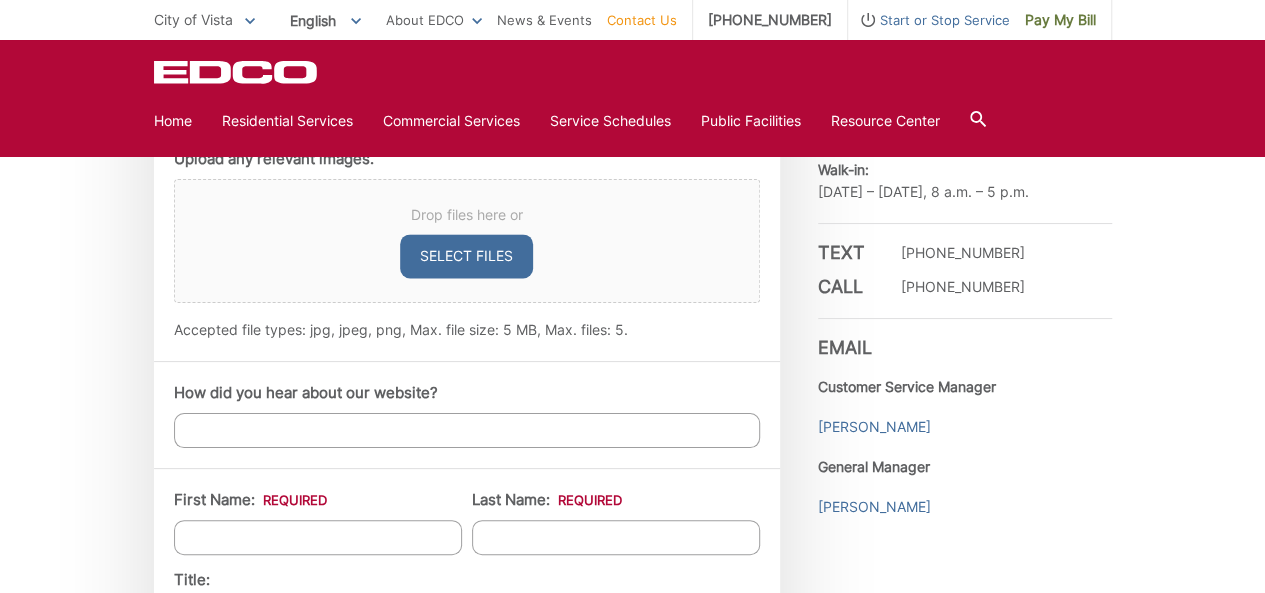 scroll, scrollTop: 1400, scrollLeft: 0, axis: vertical 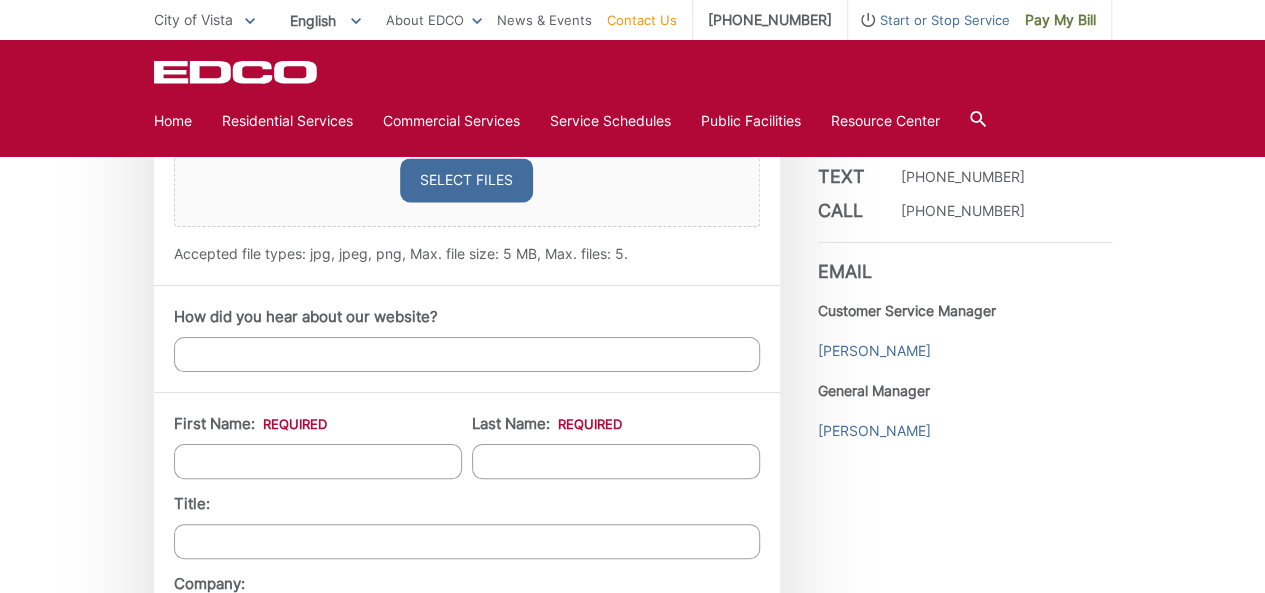 type on "I could use two additional green carts for yard waste." 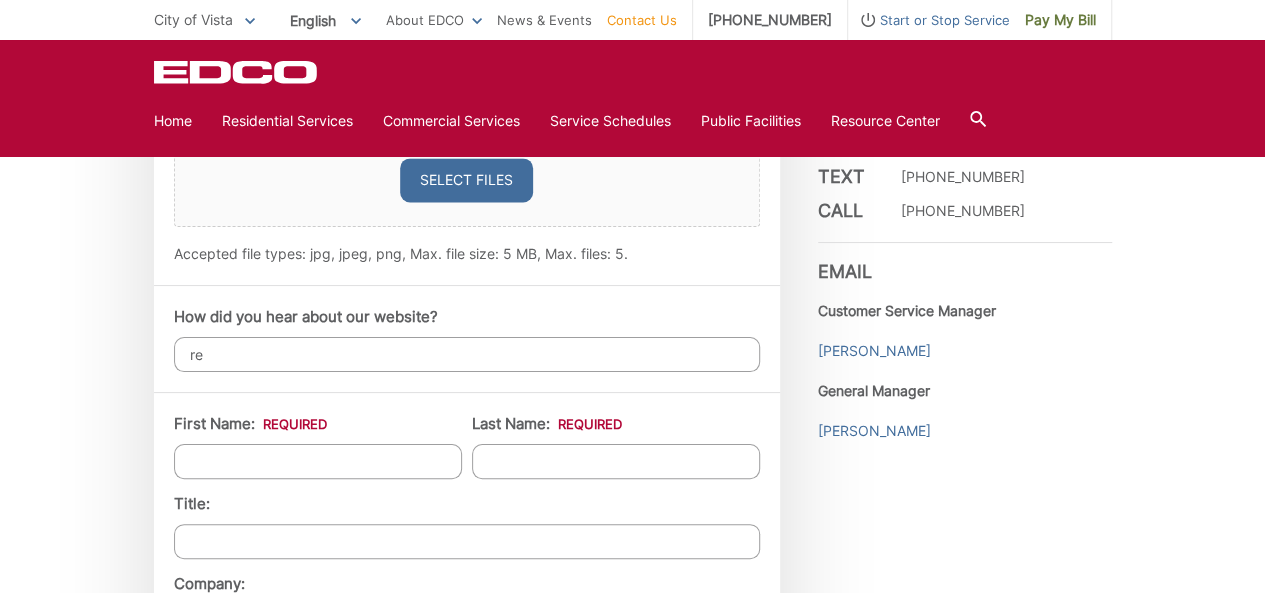 type on "r" 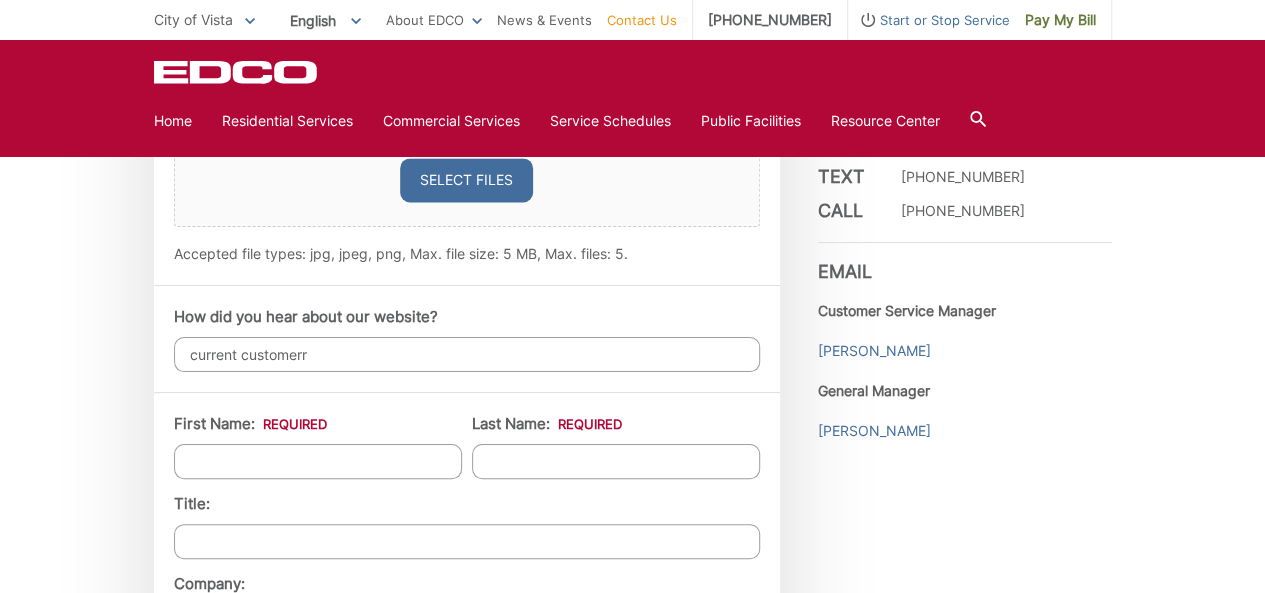 type on "current customerr" 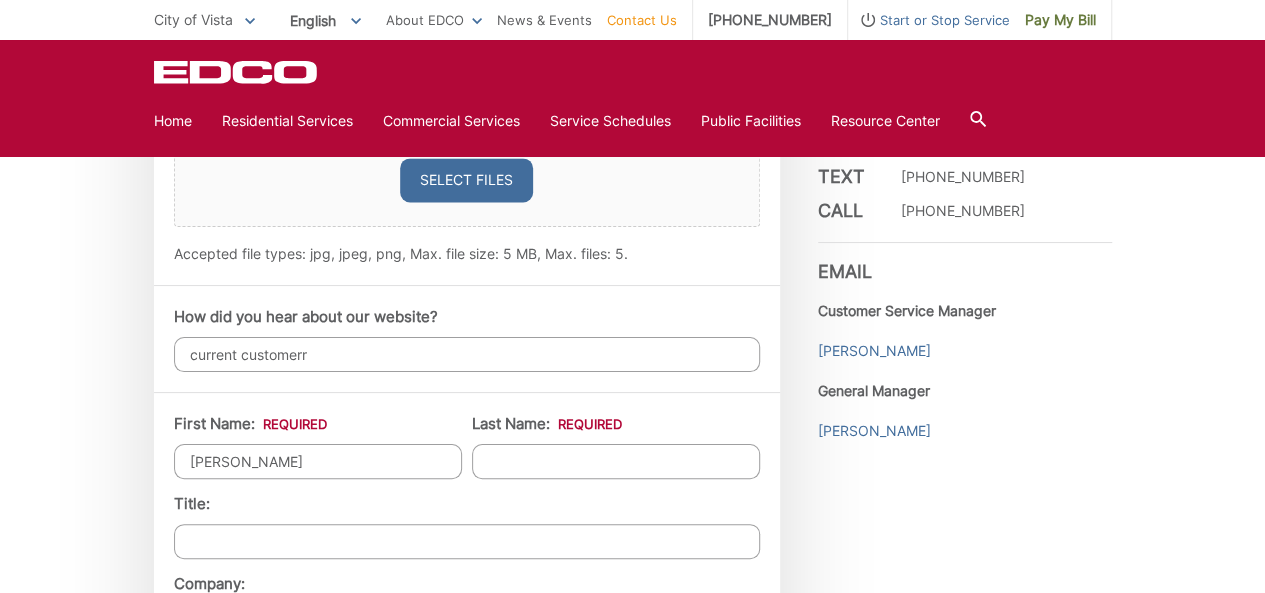 type on "Grayson" 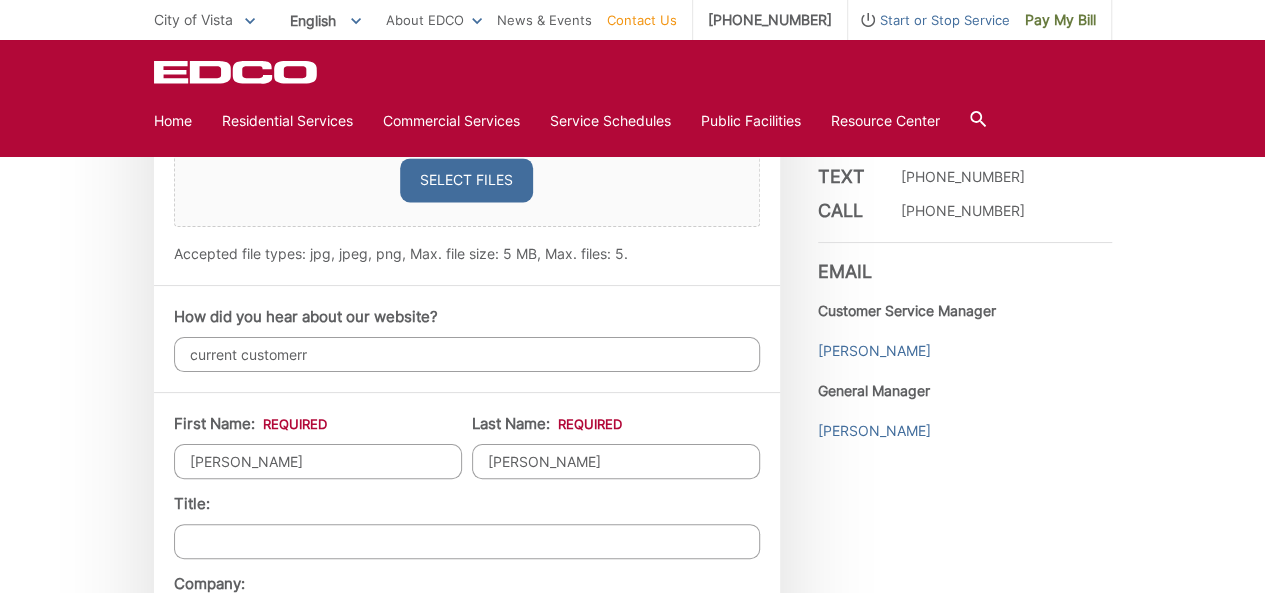 type on "1523 Clearwater Rdg" 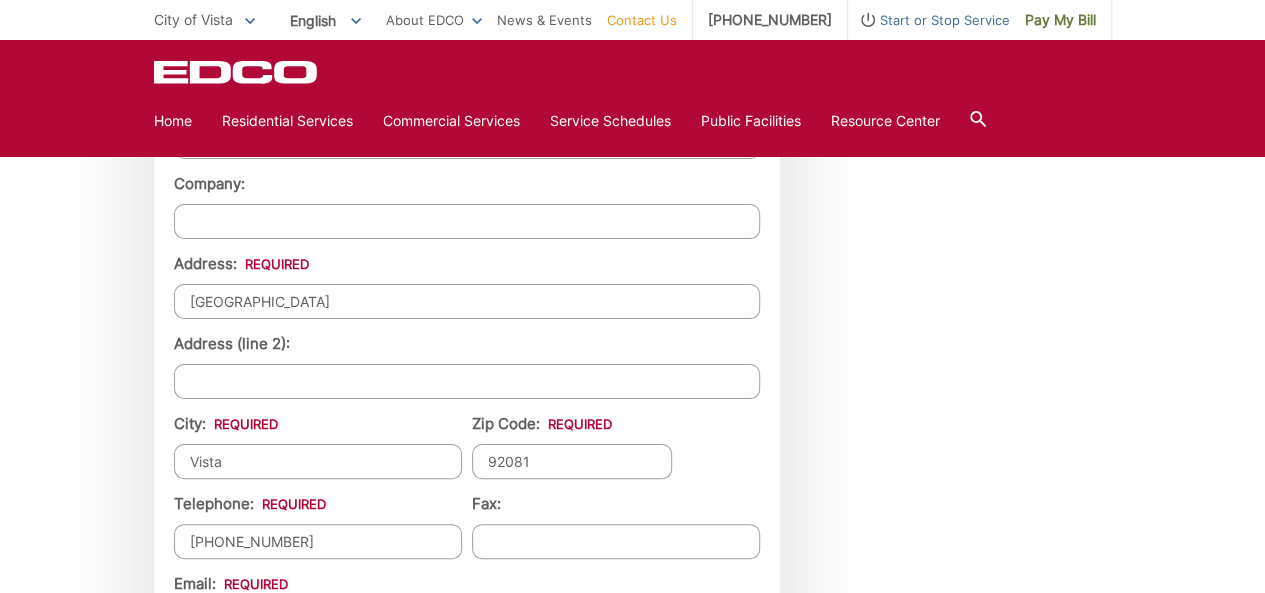 scroll, scrollTop: 1900, scrollLeft: 0, axis: vertical 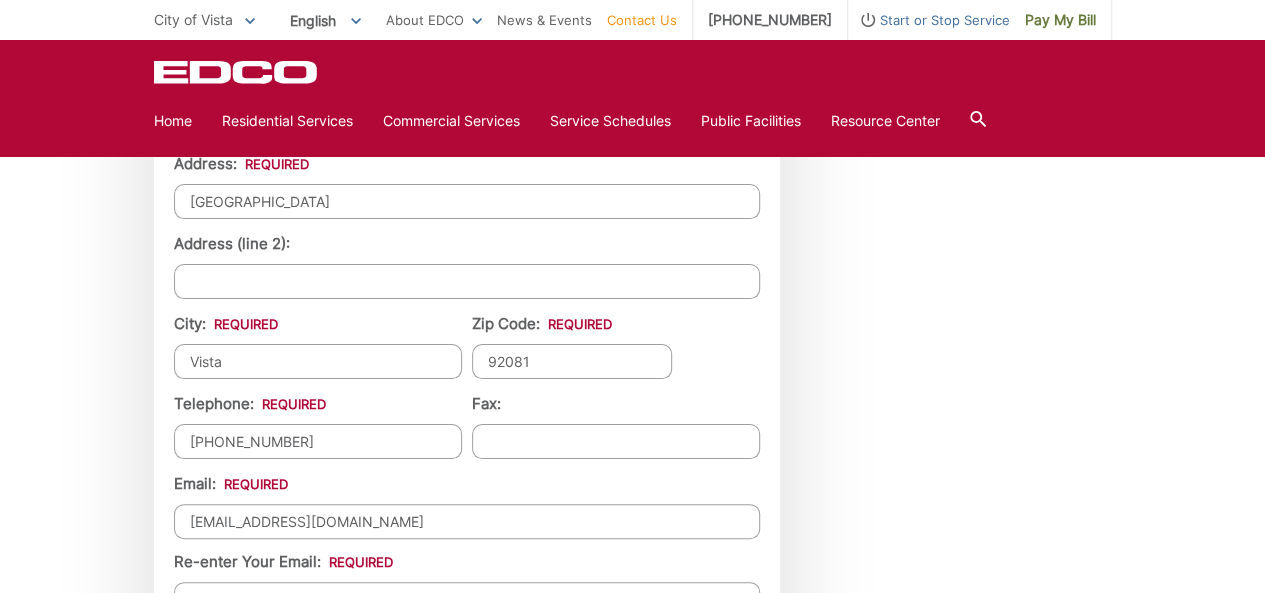 click on "(760) 213-1385" at bounding box center [318, 441] 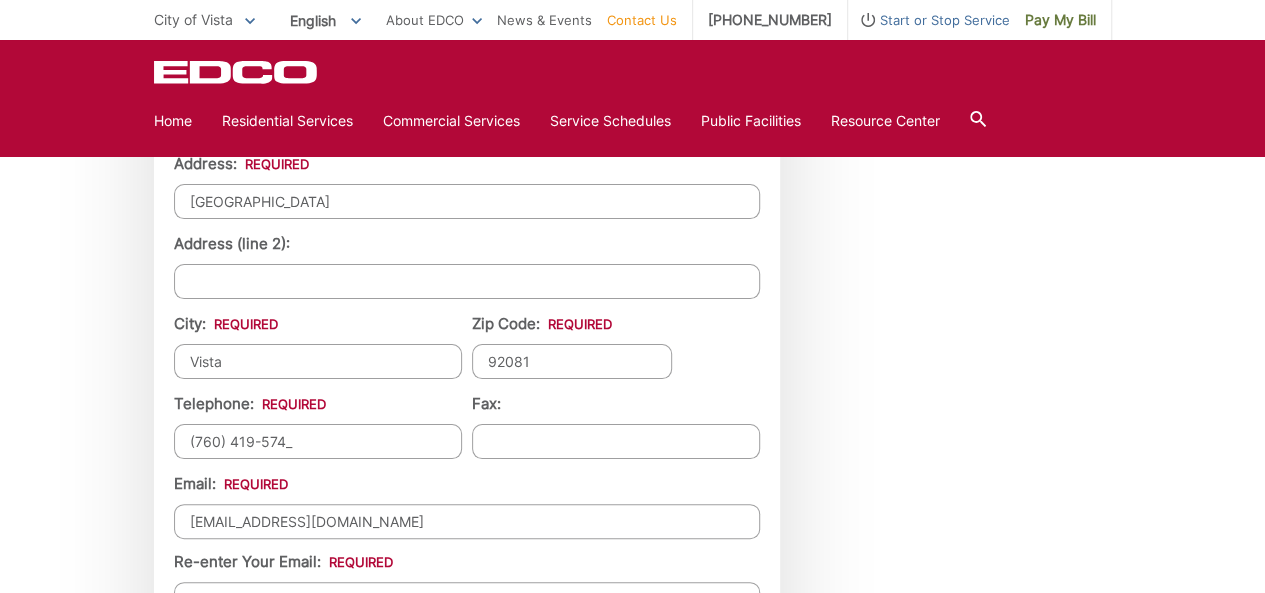 type on "(760) 419-5744" 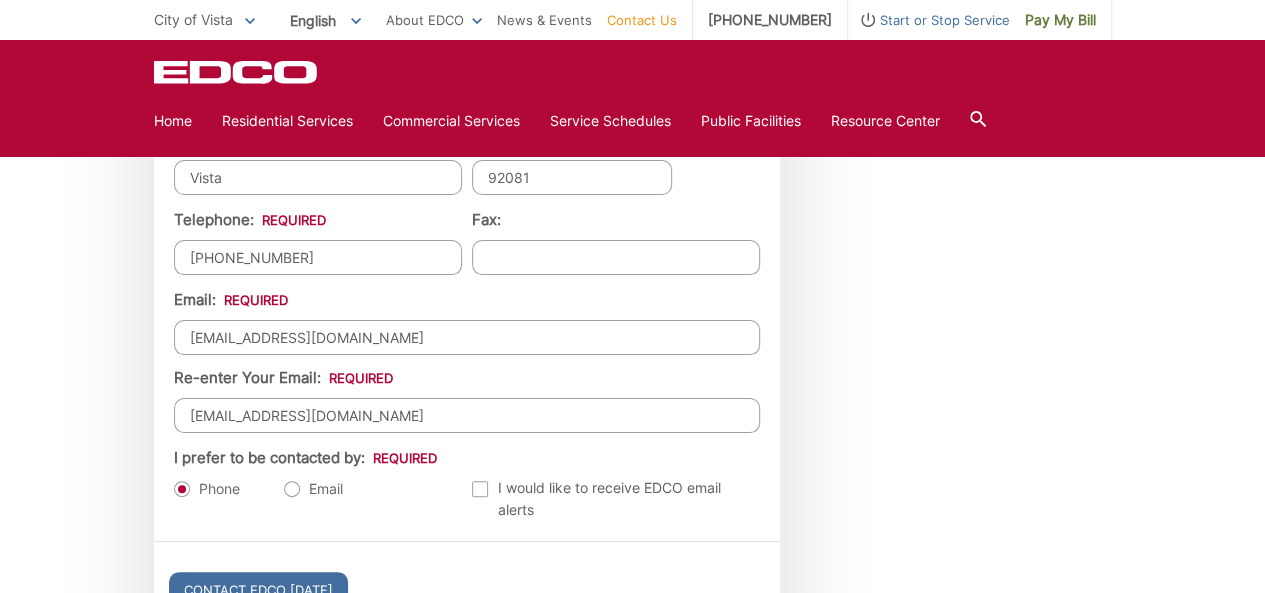 scroll, scrollTop: 2100, scrollLeft: 0, axis: vertical 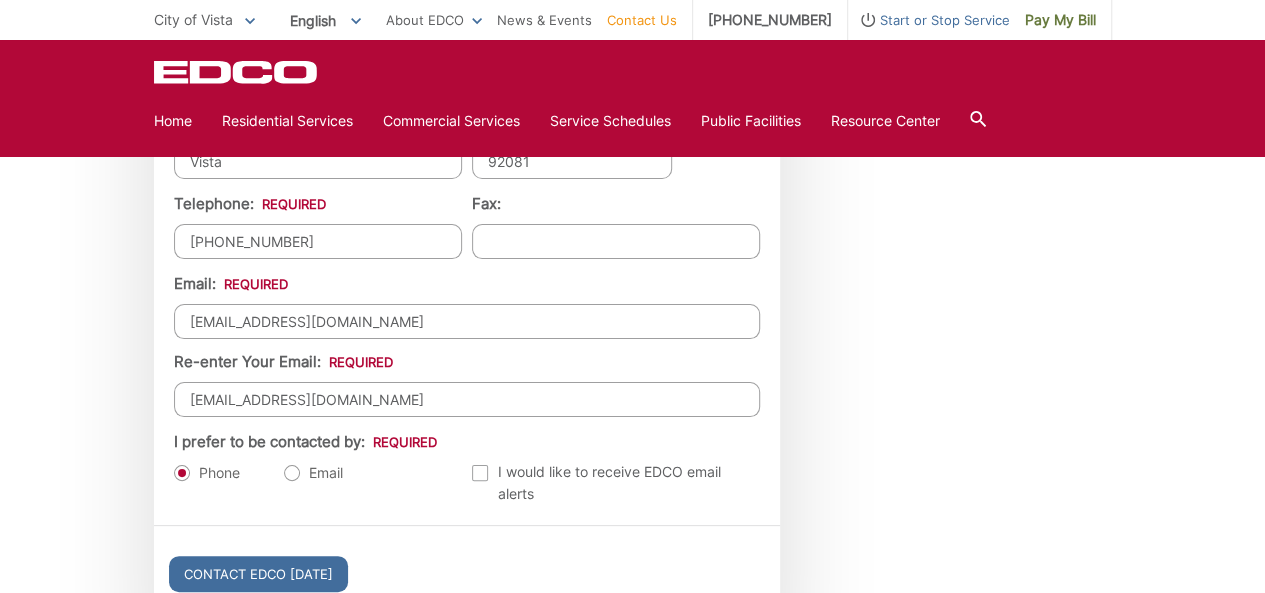 click on "Email" at bounding box center [313, 473] 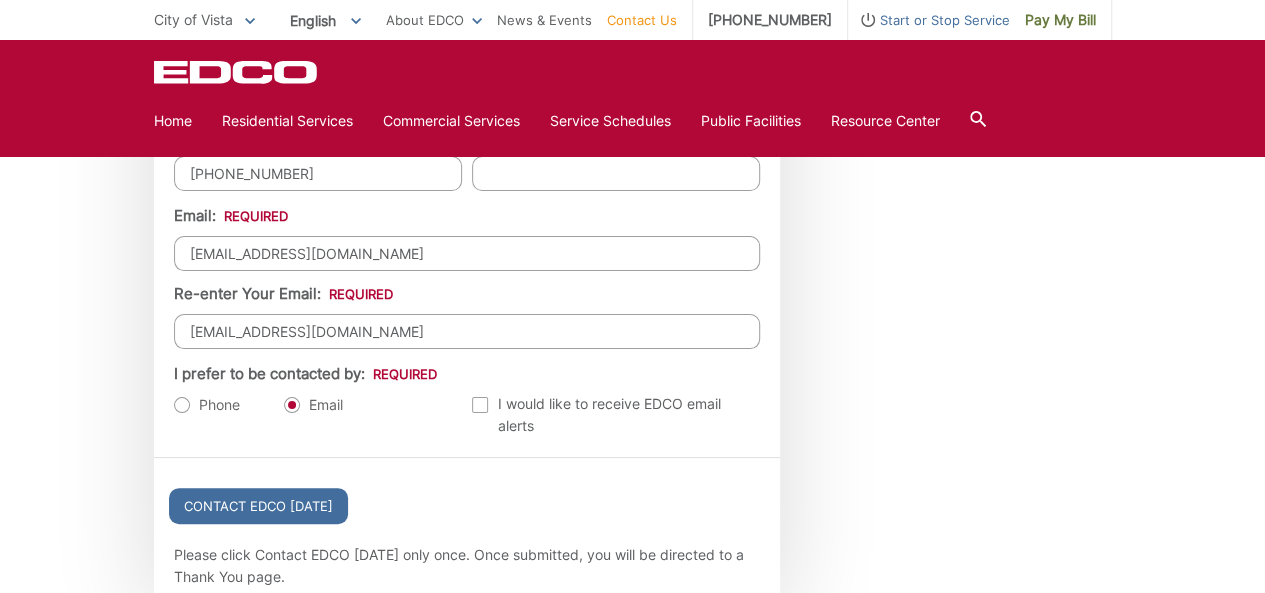 scroll, scrollTop: 2200, scrollLeft: 0, axis: vertical 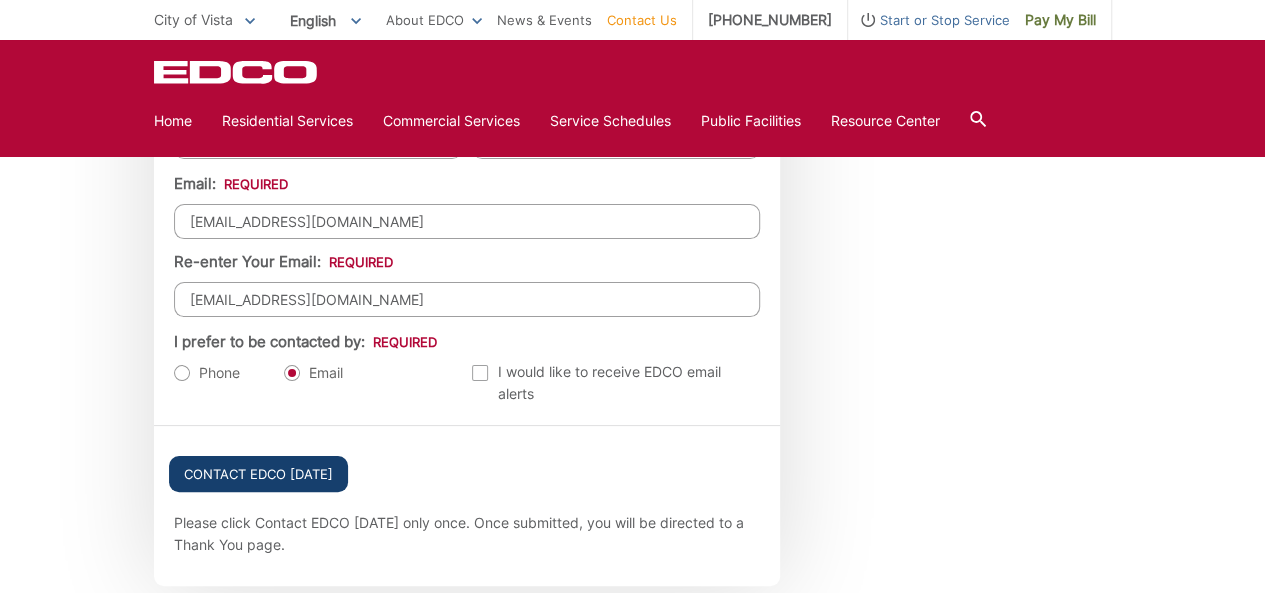 click on "Contact EDCO Today" at bounding box center (258, 474) 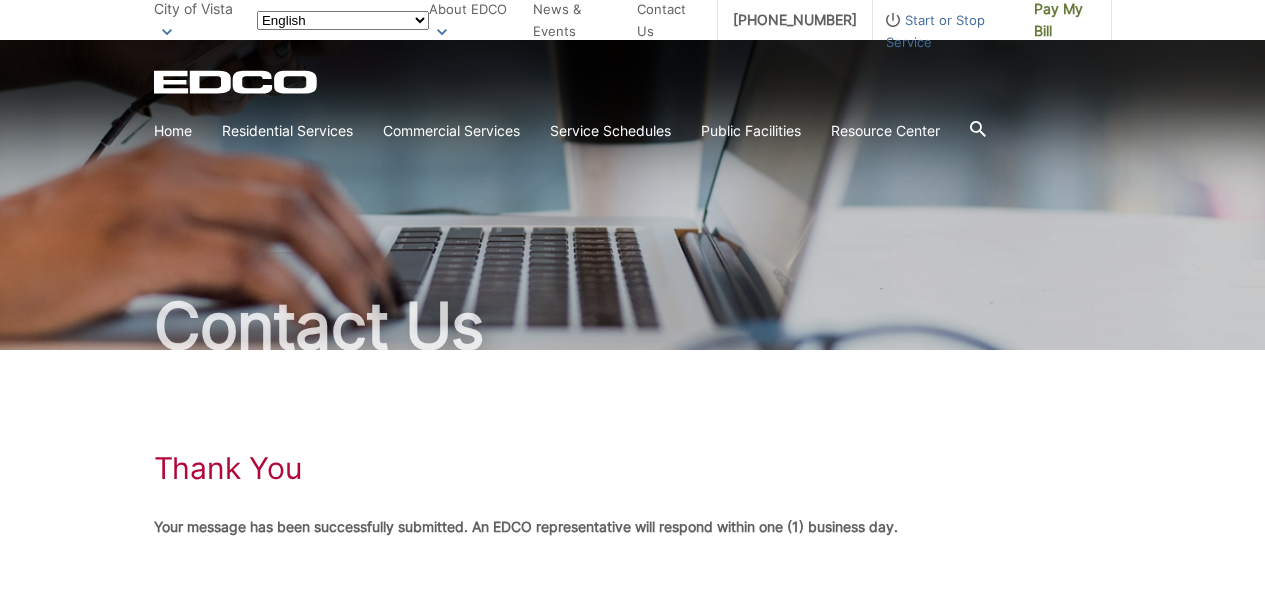 scroll, scrollTop: 0, scrollLeft: 0, axis: both 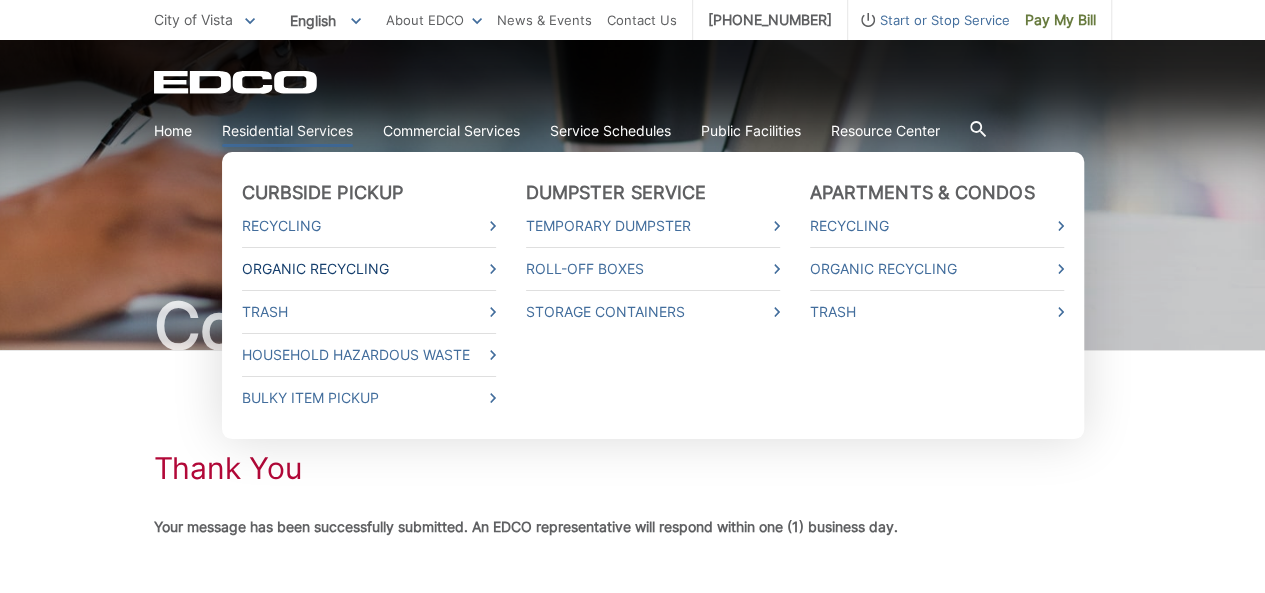 click on "Organic Recycling" at bounding box center [369, 269] 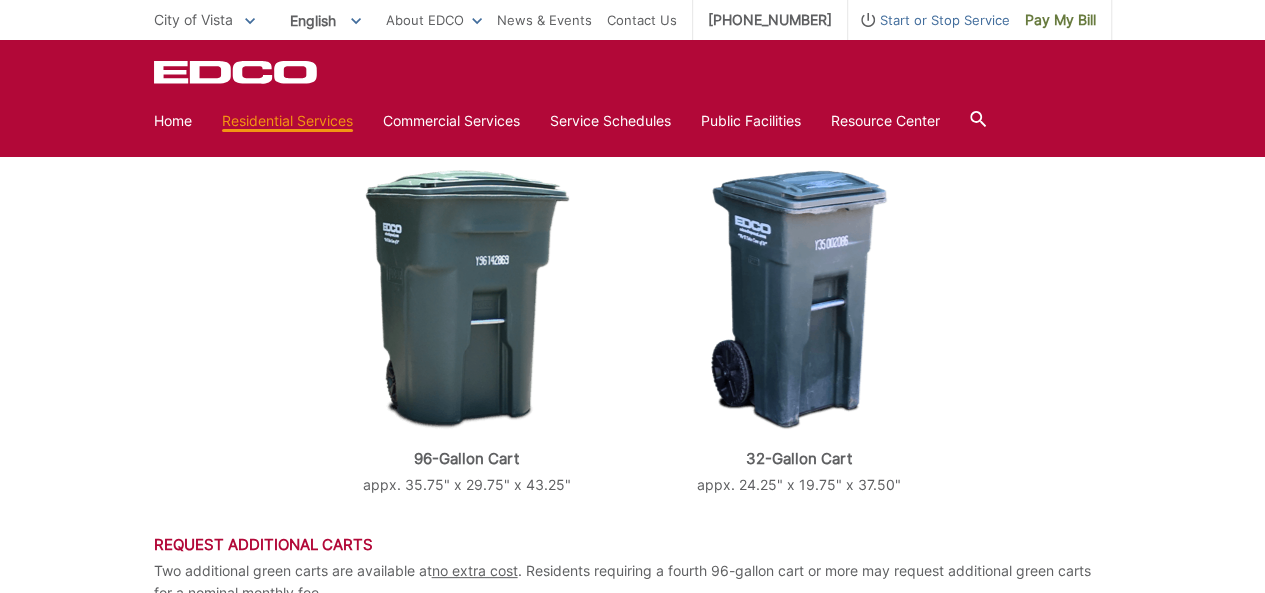 scroll, scrollTop: 900, scrollLeft: 0, axis: vertical 